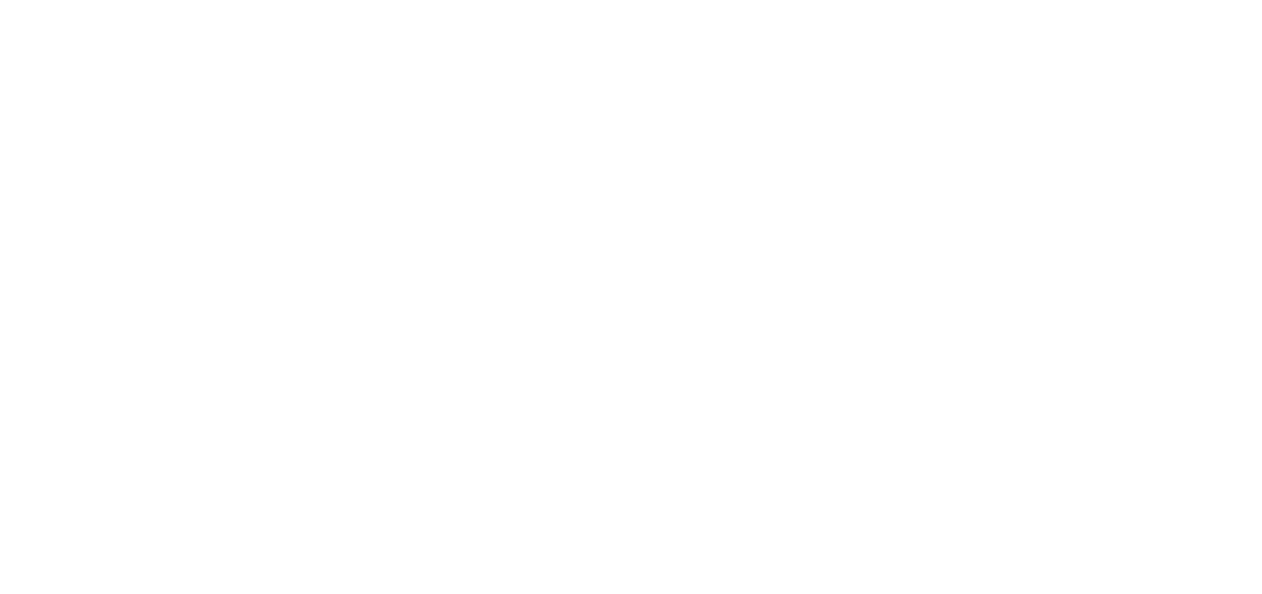 scroll, scrollTop: 0, scrollLeft: 0, axis: both 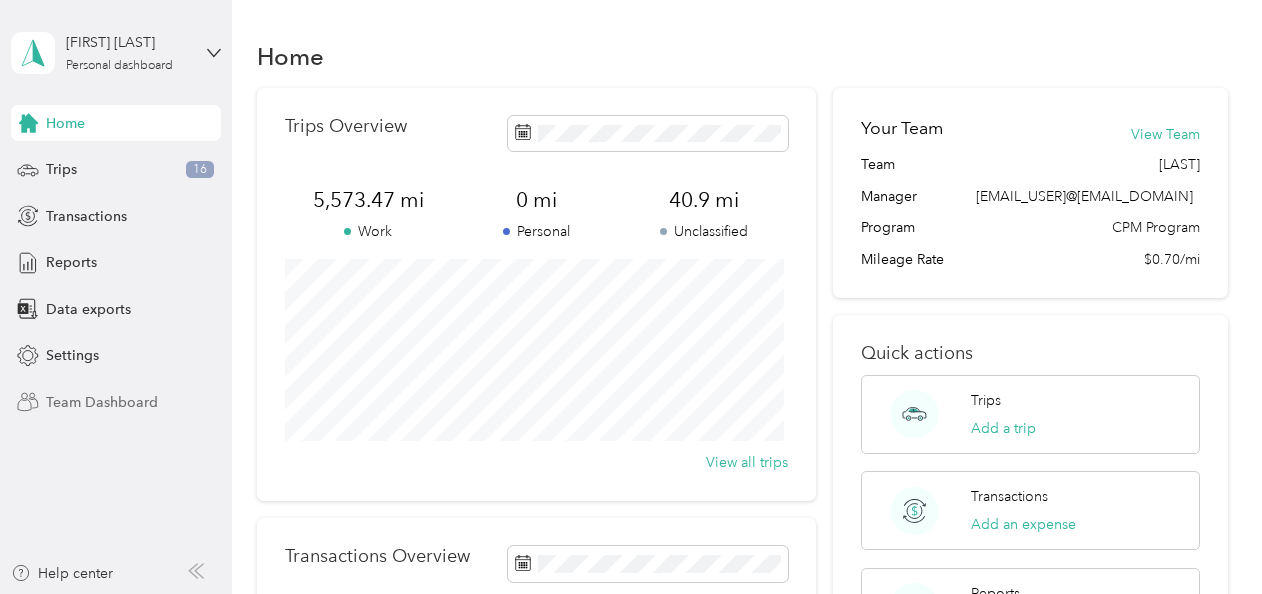 click on "Team Dashboard" at bounding box center (102, 402) 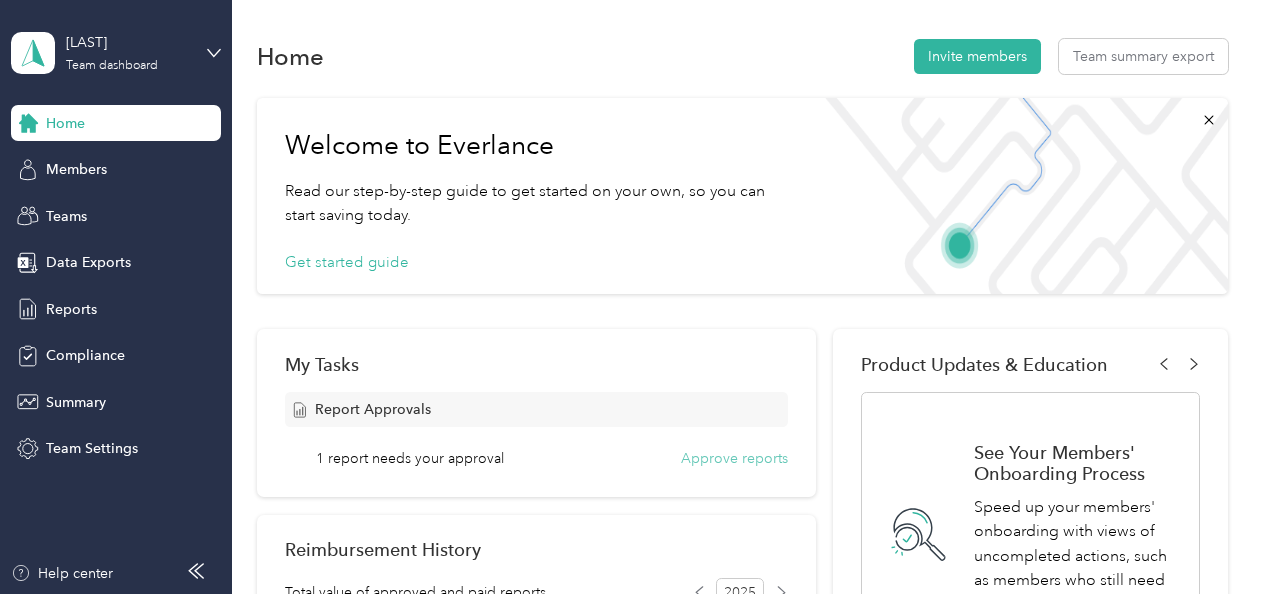 click on "Approve reports" at bounding box center [734, 458] 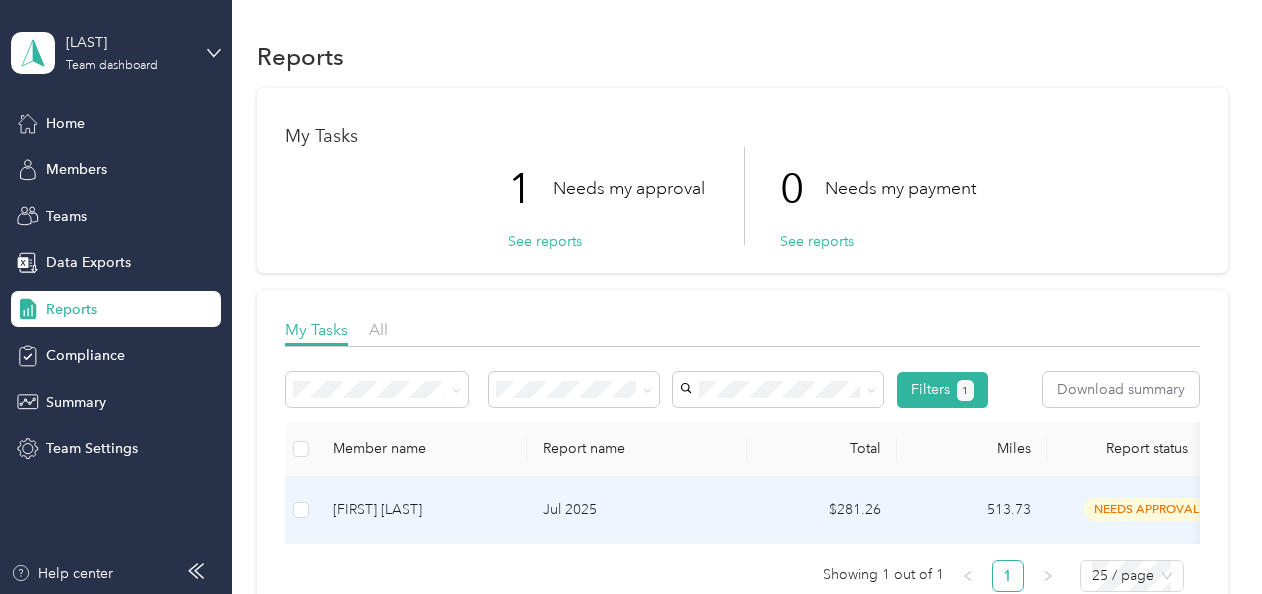 click on "$281.26" at bounding box center [822, 510] 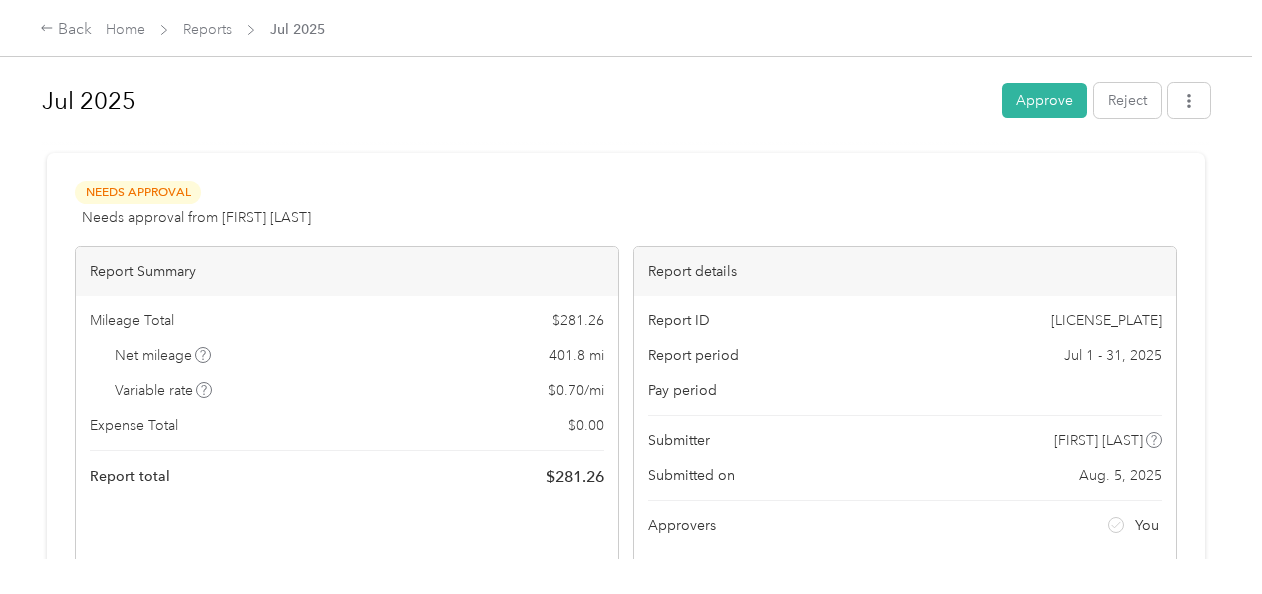 click on "Report Summary Mileage Total $ 281.26 Net mileage   401.8   mi Variable rate   $ 0.70 / mi Expense Total $ 0.00 Report total $ 281.26" at bounding box center [347, 405] 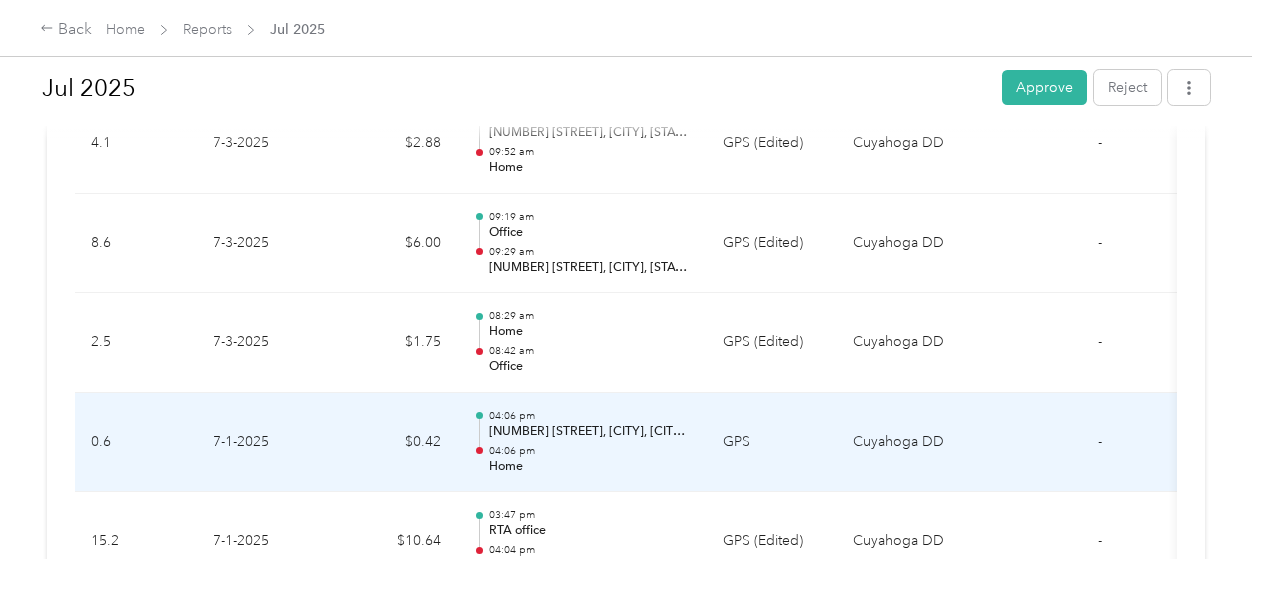 scroll, scrollTop: 5880, scrollLeft: 0, axis: vertical 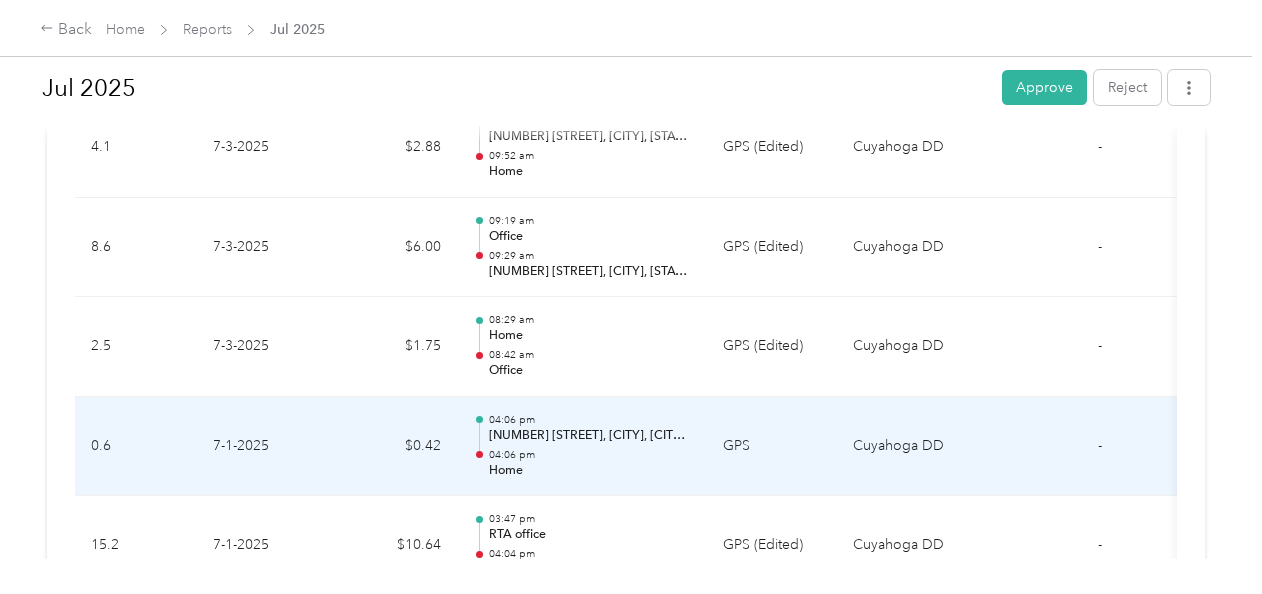 click on "[TIME] [NUMBER] [STREET], [CITY], [CITY], [STATE] [TIME] [GENERAL_TERM]" at bounding box center [582, 447] 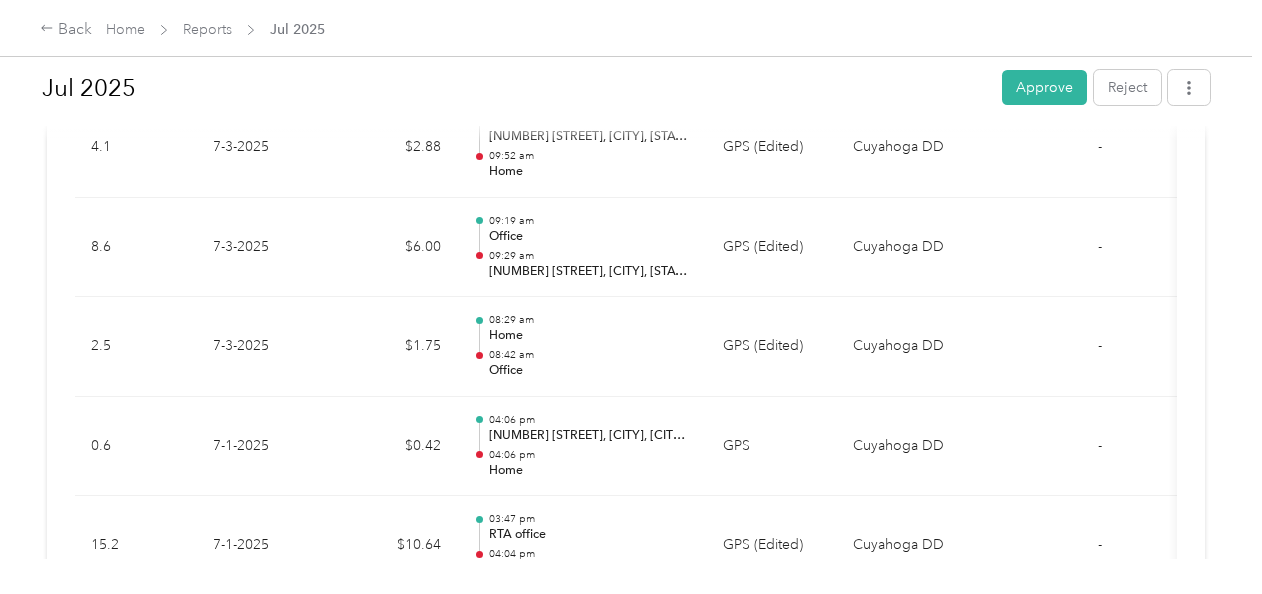 click at bounding box center (626, 594) 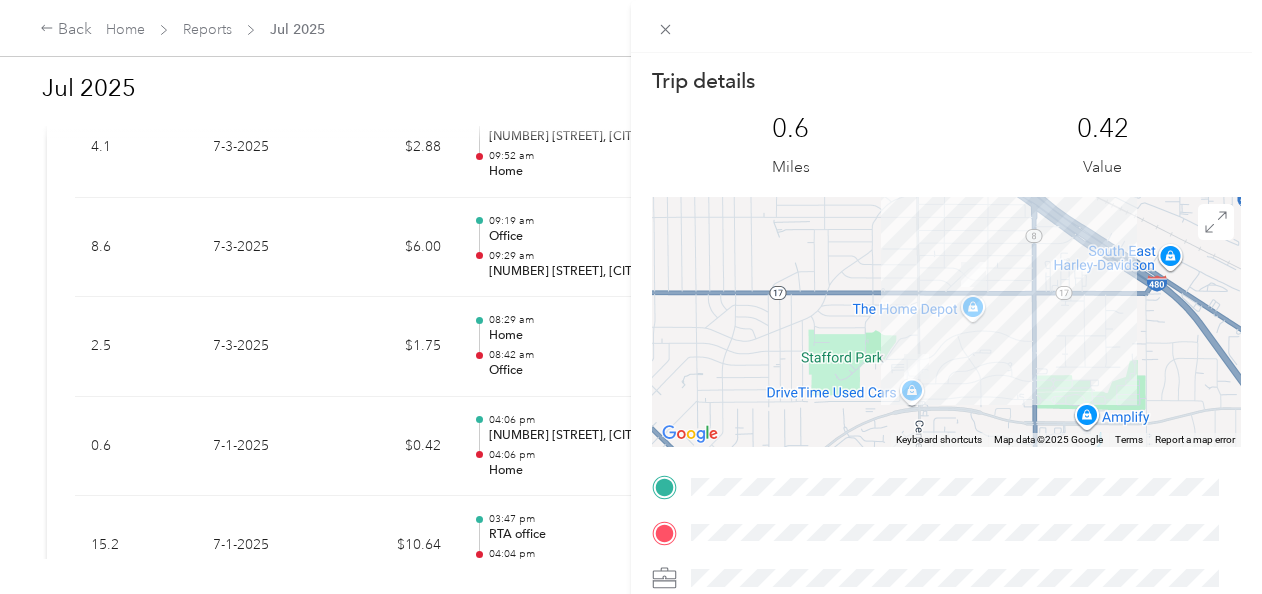 click at bounding box center (973, 274) 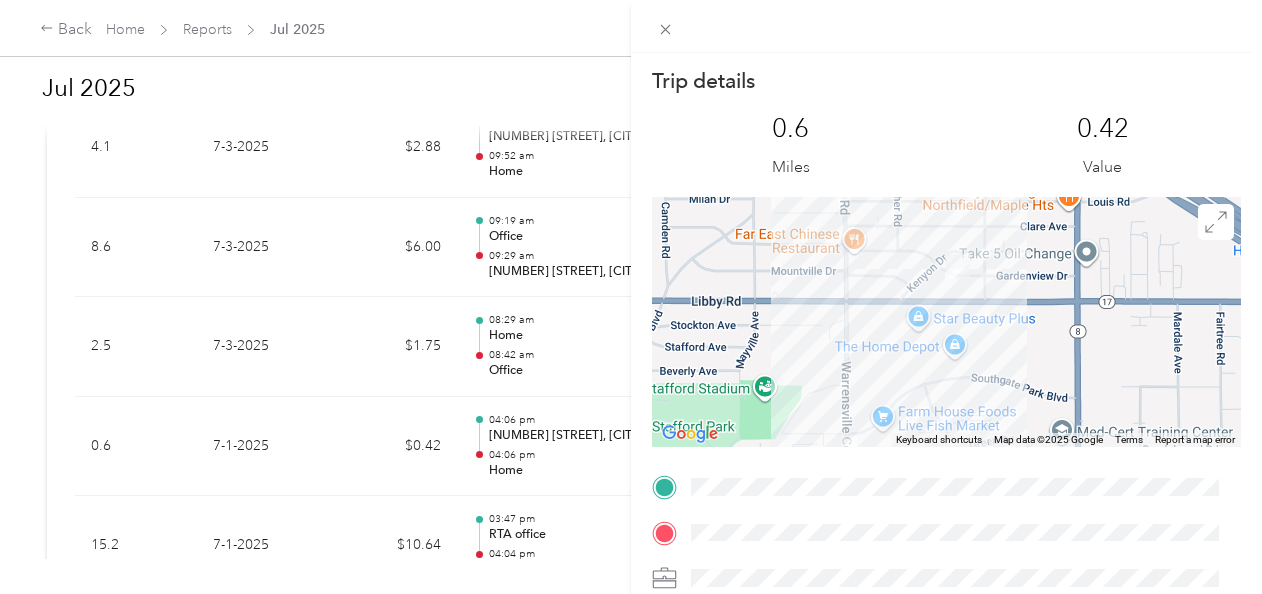 click at bounding box center [946, 322] 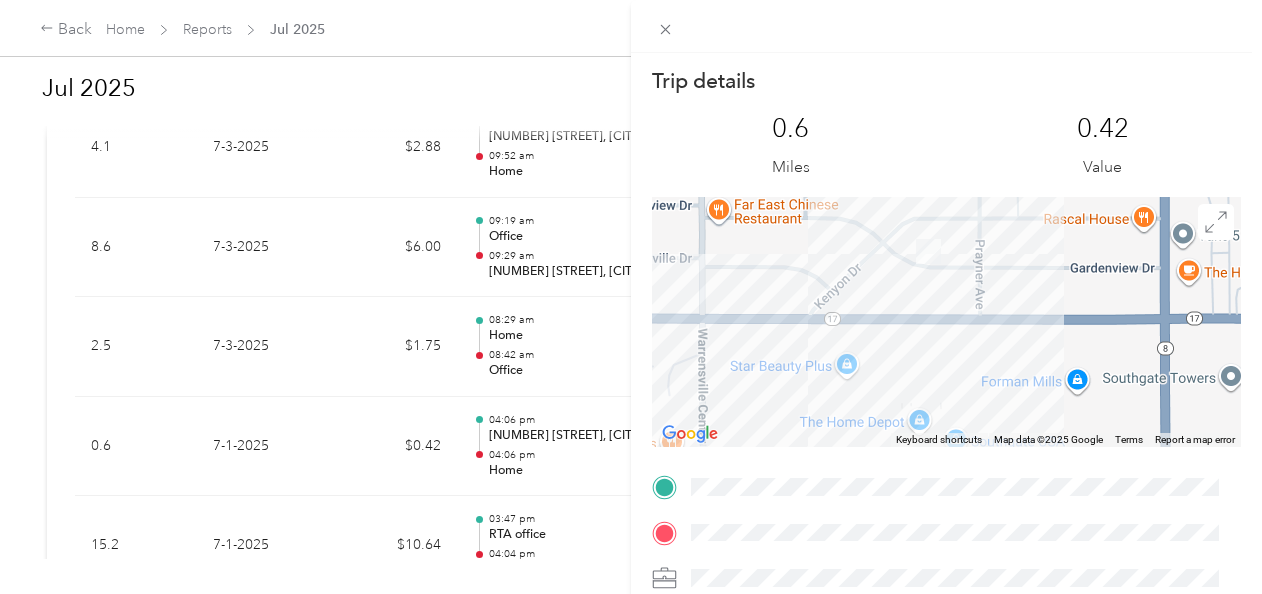 click at bounding box center [946, 322] 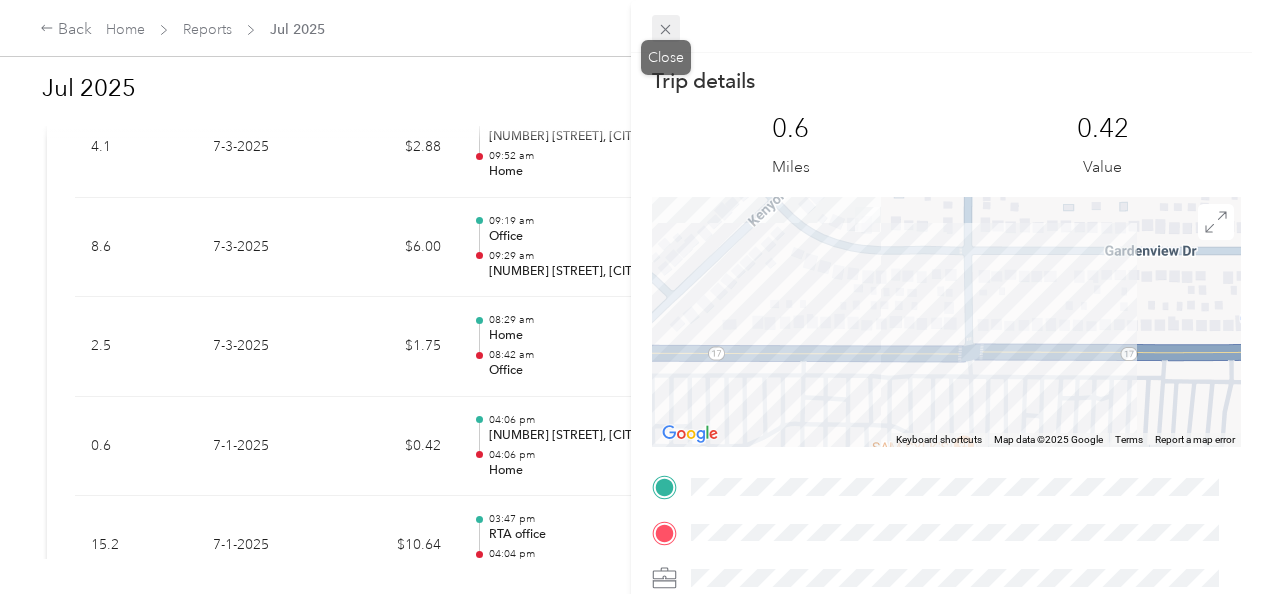 click 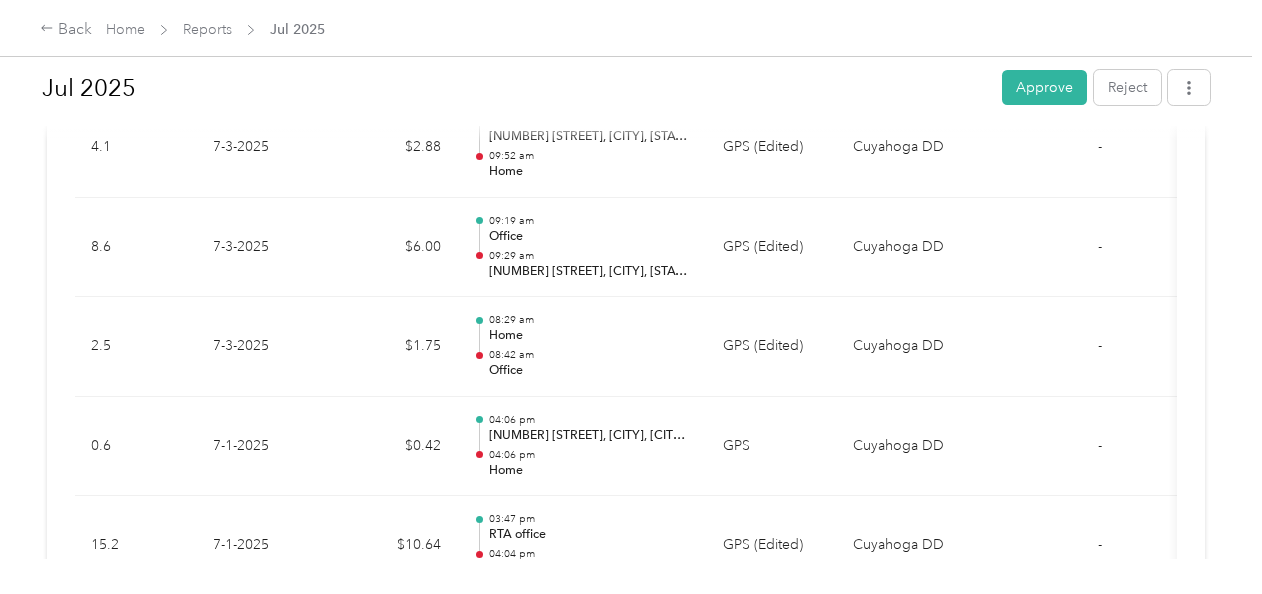 click on "[MONTH] [YEAR] Approve Reject Needs Approval Needs approval from [FIRST] [LAST] View  activity & comments Report Summary Mileage Total $ [AMOUNT] Net mileage   [MILES]   mi Variable rate   $ [RATE] / mi Expense Total $ [AMOUNT] Report total $ [AMOUNT] Report details Report ID [LICENSE_PLATE] Report period [MONTH] [DAY] - [DAY], [YEAR] Pay period Submitter [FIRST] [LAST] Submitted on [MONTH]. [DAY], [YEAR] Approvers You Trips ([NUMBER]) Expense ([NUMBER]) Gross Miles Trip Date Value Location Track Method Purpose Notes Tags                   [MILES] [MONTH]-[DAY]-[YEAR] $[AMOUNT] [TIME] [LOCATION] [TIME] Home GPS [INSTITUTION] - [MILES] [MONTH]-[DAY]-[YEAR] $[AMOUNT] [TIME] Home [TIME] [NUMBER] [STREET], [CITY], [STATE] GPS [INSTITUTION] - [MILES] [MONTH]-[DAY]-[YEAR] $[AMOUNT] [TIME] [LOCATION] [TIME] Home GPS [INSTITUTION] - [MILES] [MONTH]-[DAY]-[YEAR] $[AMOUNT] [TIME] Home [TIME] [NUMBER] [STREET], [CITY], [STATE] GPS [INSTITUTION] - [MILES] [MONTH]-[DAY]-[YEAR] $[AMOUNT] [TIME] [NUMBER] [STREET], [CITY], [STATE] [TIME] Home GPS [INSTITUTION] - [MILES] [MONTH]-[DAY]-[YEAR] $[AMOUNT] [TIME] [NUMBER] [STREET], [CITY], [STATE] [TIME] [NUMBER] [STREET], [CITY], [STATE] GPS [INSTITUTION] -" at bounding box center [626, 279] 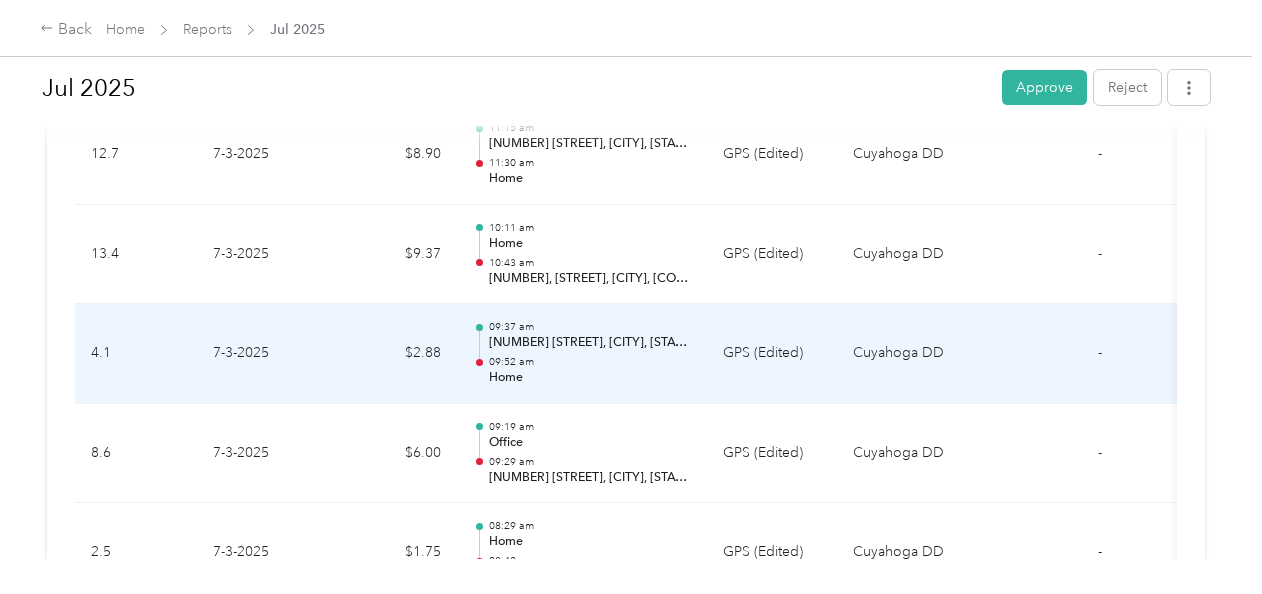scroll, scrollTop: 5680, scrollLeft: 0, axis: vertical 